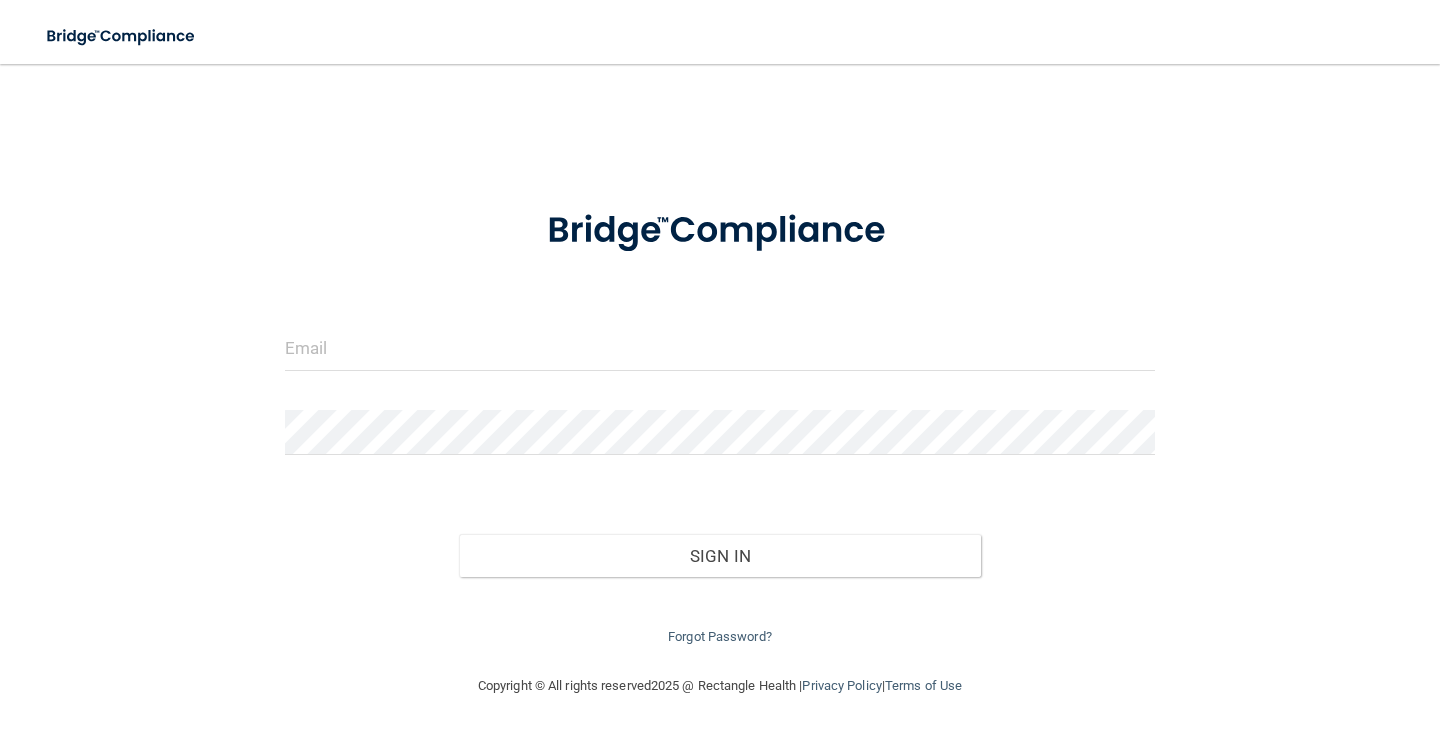 scroll, scrollTop: 0, scrollLeft: 0, axis: both 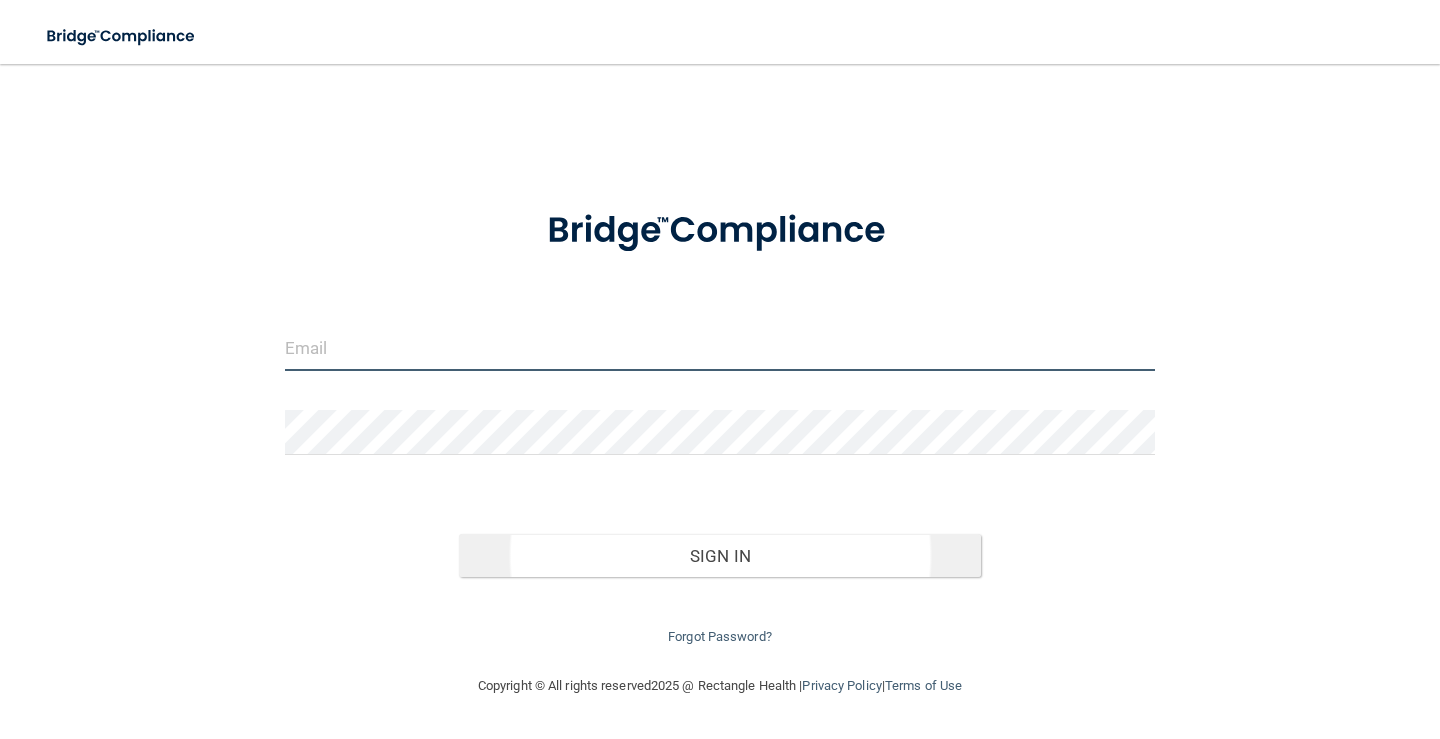 type on "[EMAIL_ADDRESS][DOMAIN_NAME]" 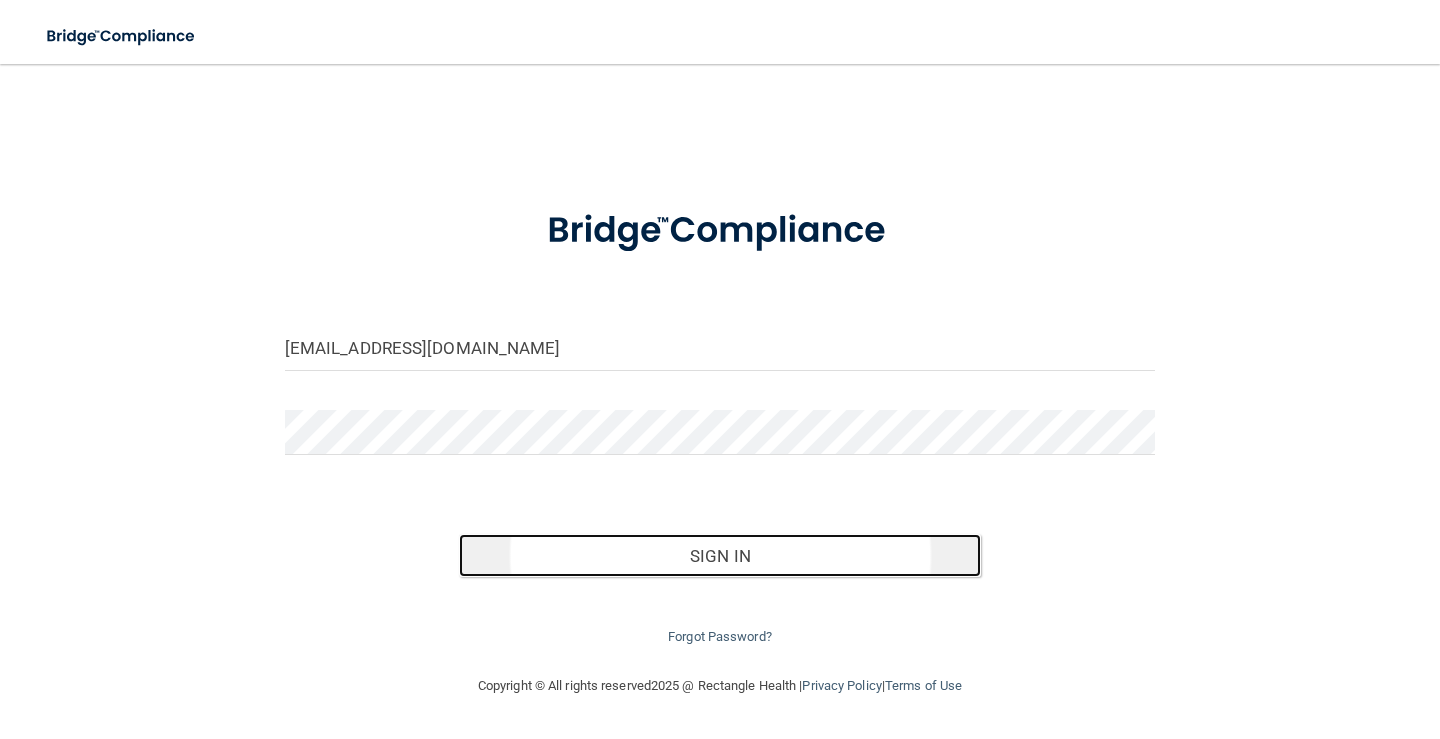 click on "Sign In" at bounding box center [720, 556] 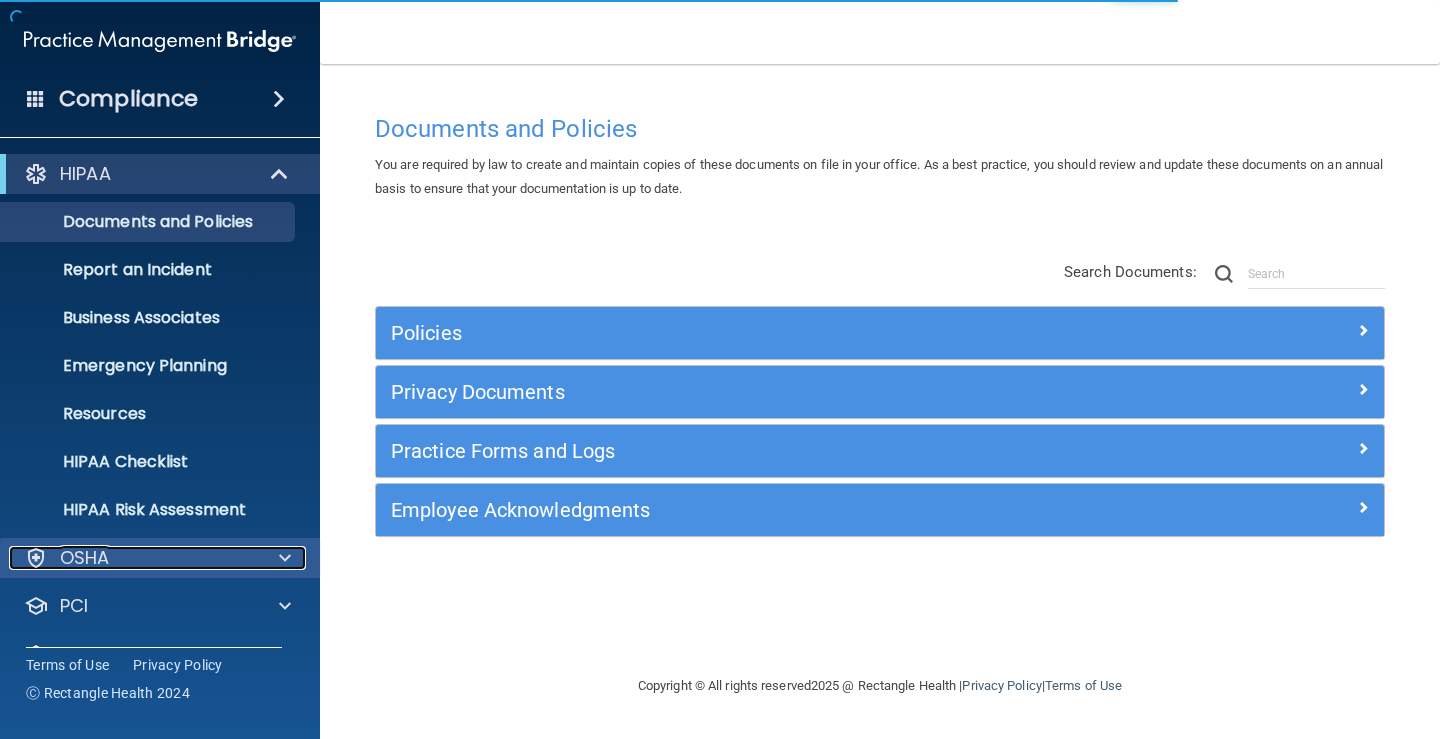 click on "OSHA" at bounding box center (133, 558) 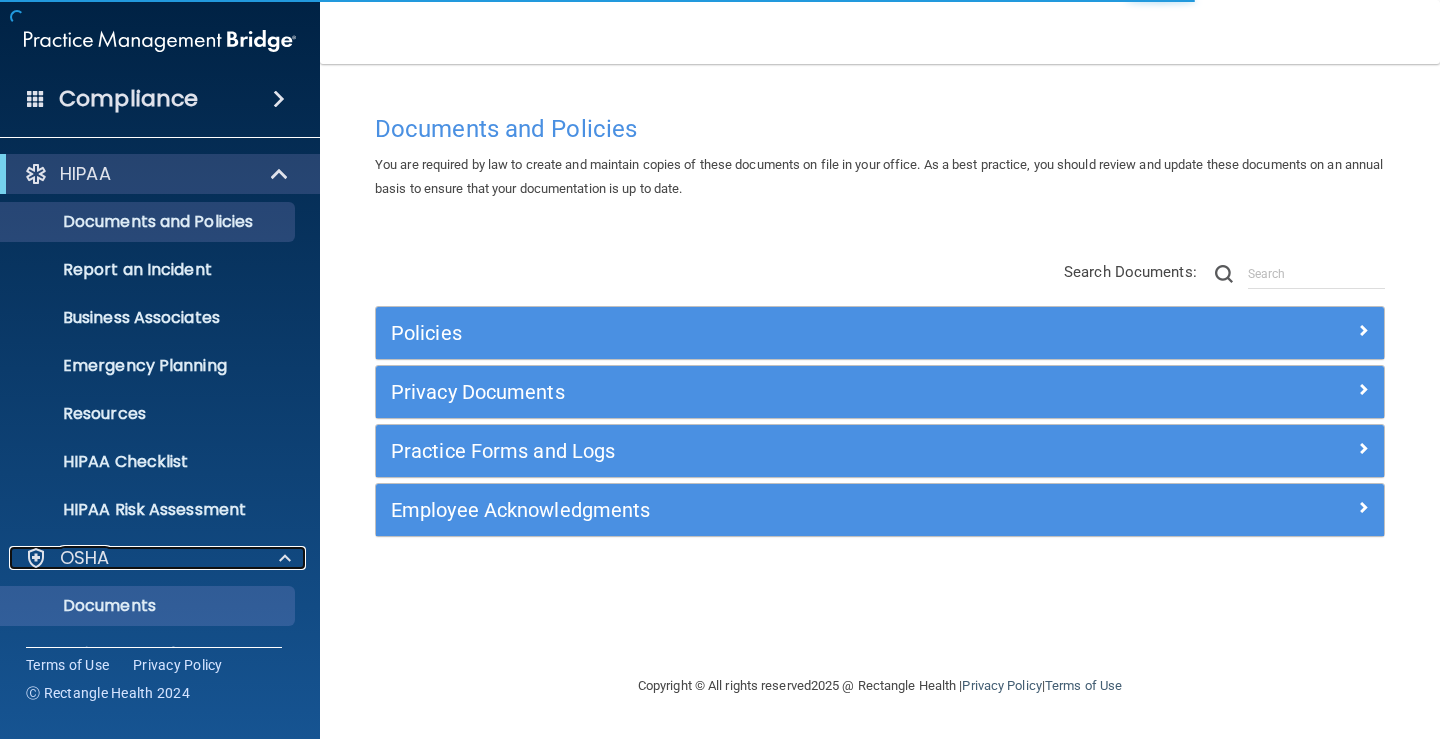 scroll, scrollTop: 300, scrollLeft: 0, axis: vertical 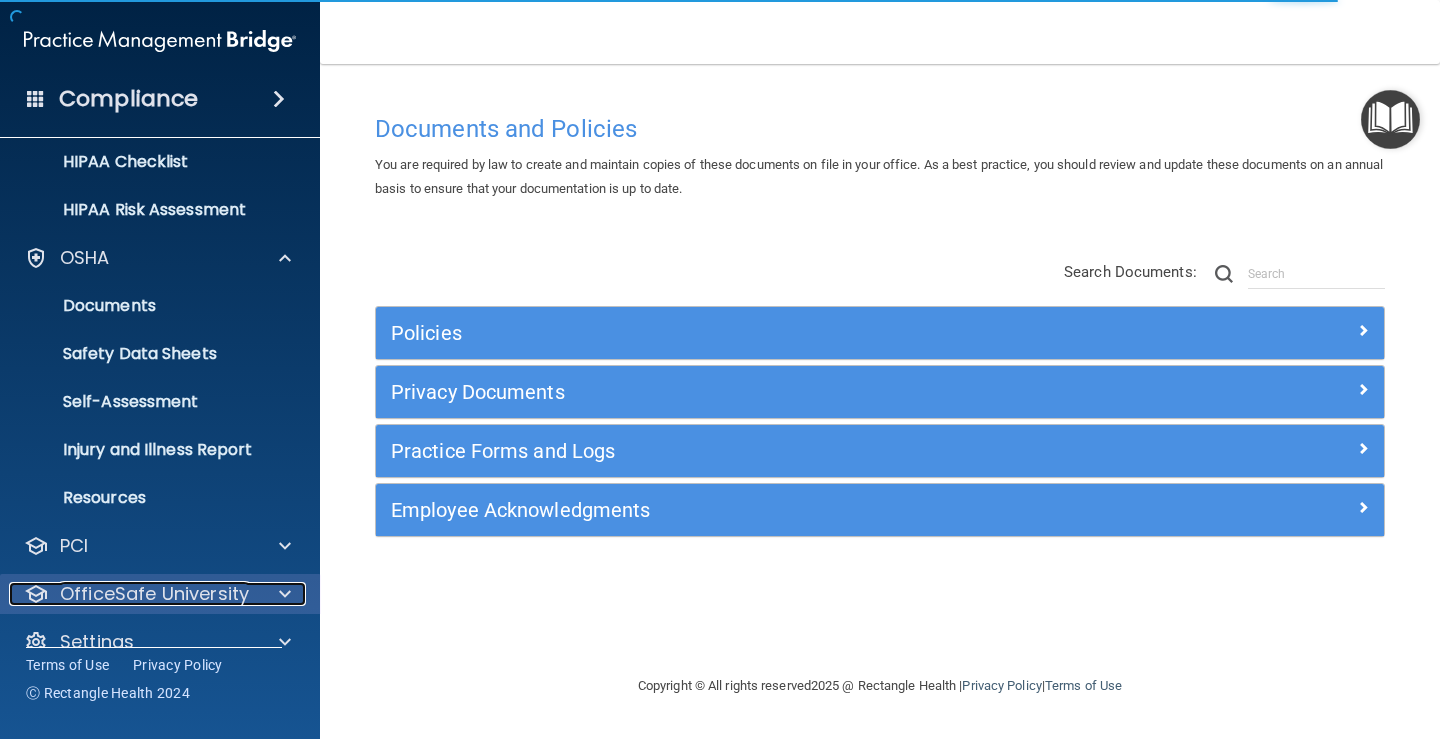 click on "OfficeSafe University" at bounding box center [154, 594] 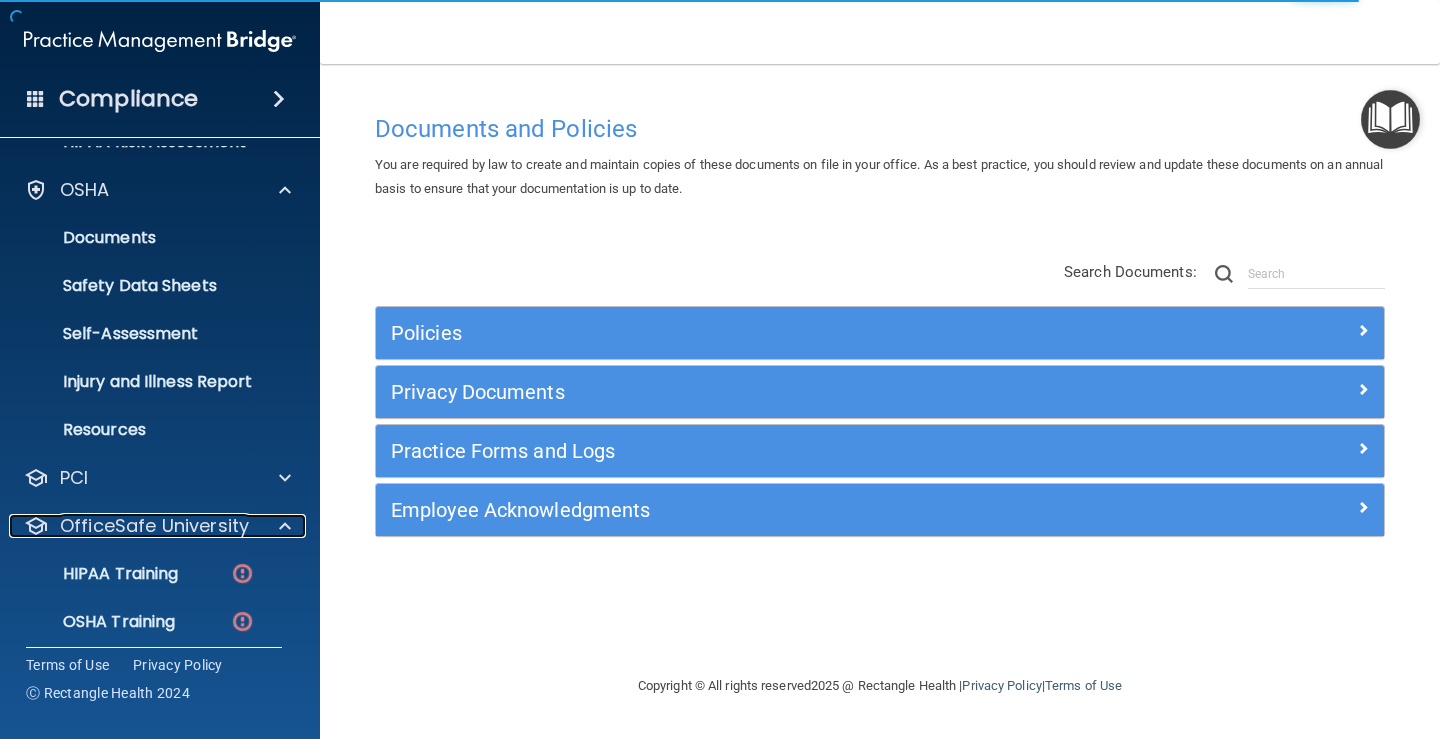scroll, scrollTop: 475, scrollLeft: 0, axis: vertical 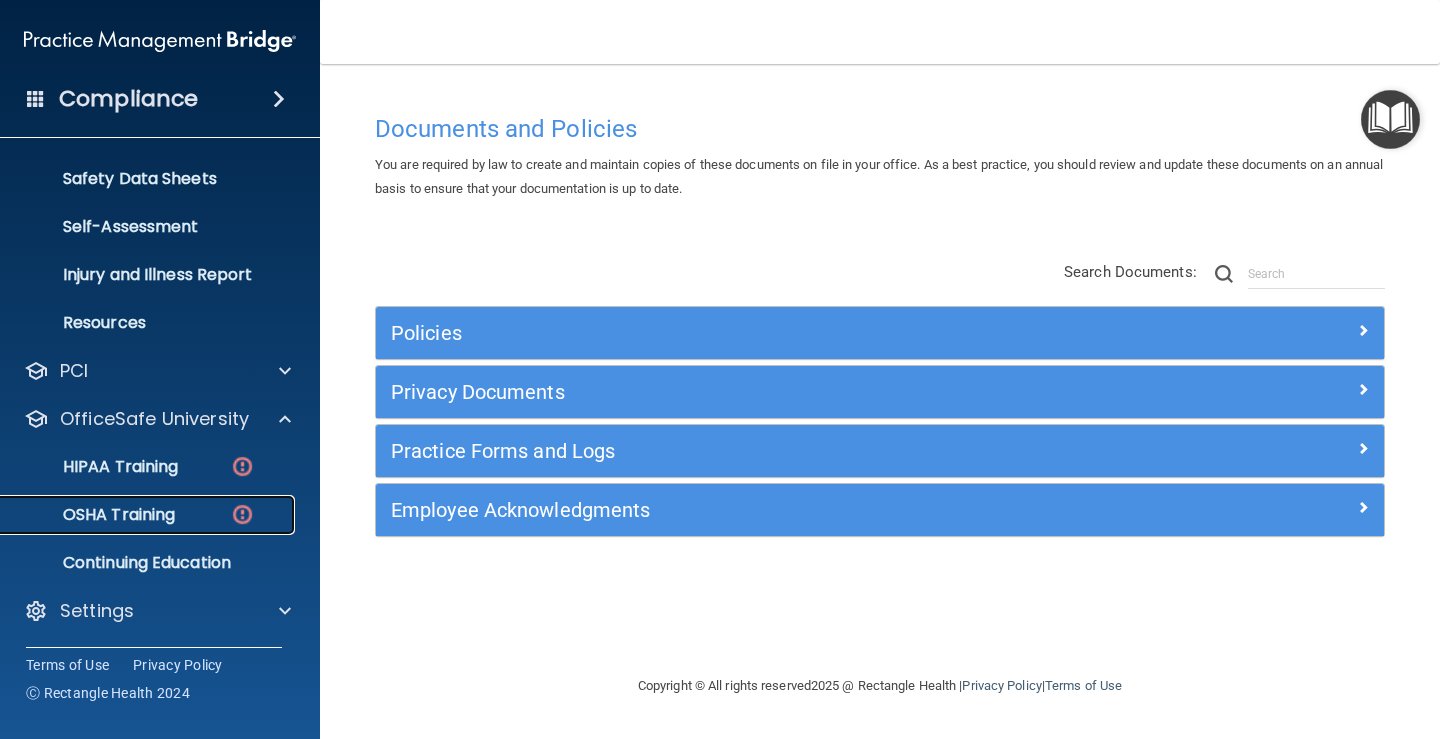 click on "OSHA Training" at bounding box center (149, 515) 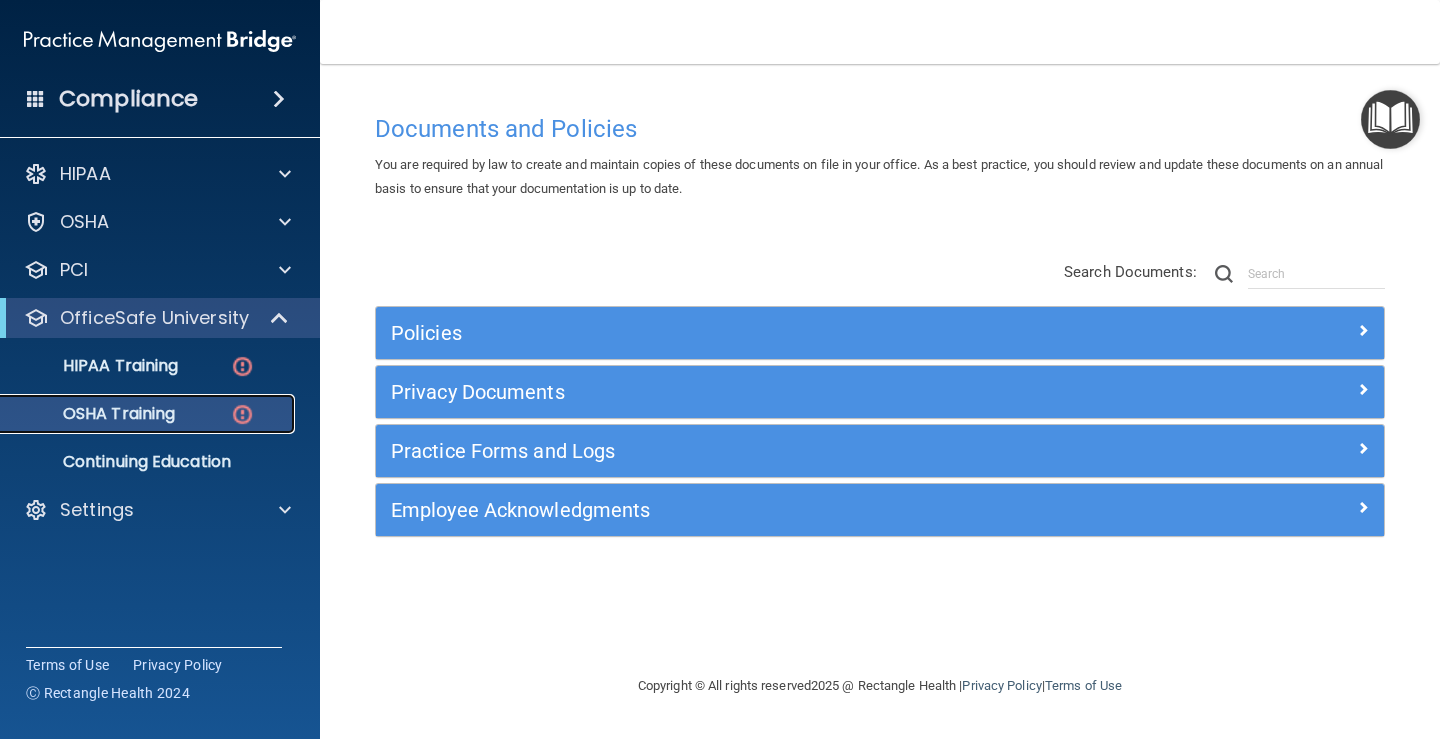 scroll, scrollTop: 0, scrollLeft: 0, axis: both 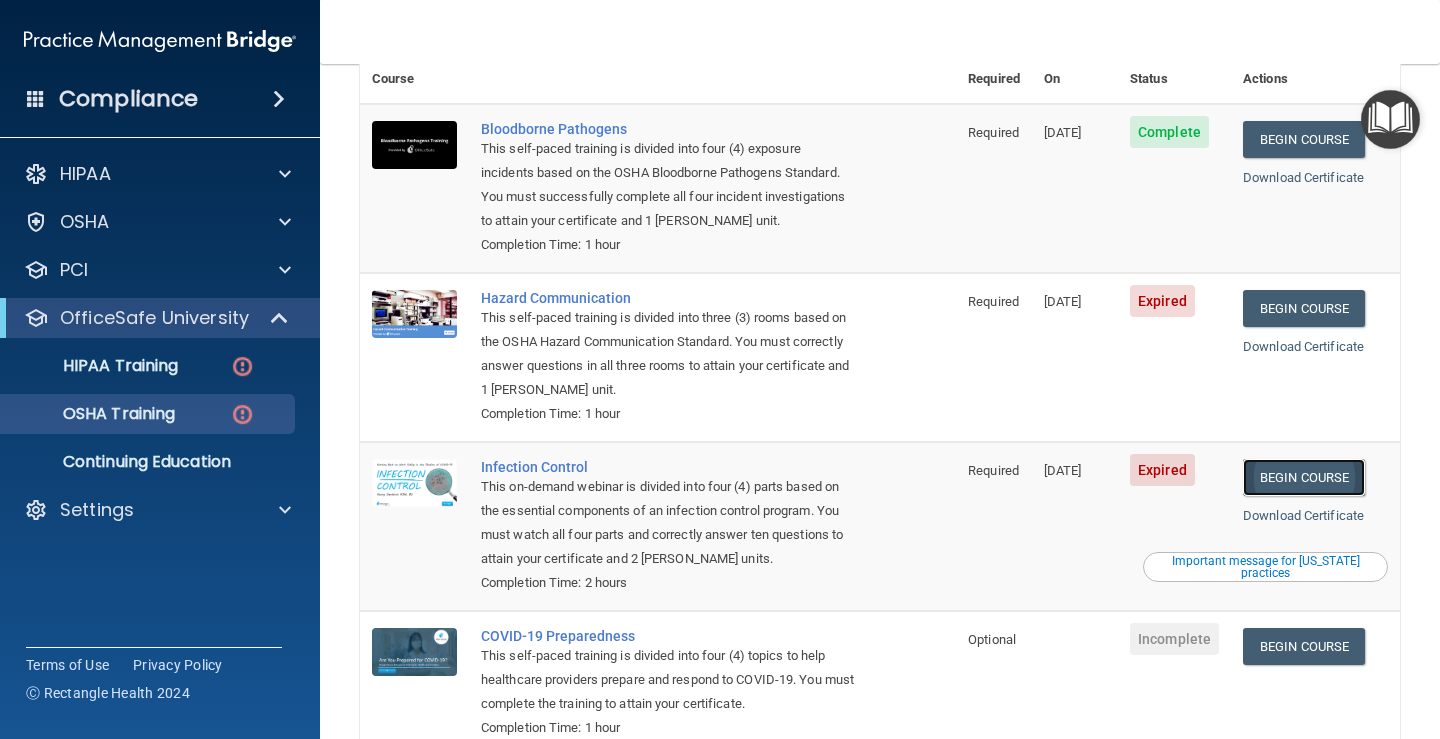 click on "Begin Course" at bounding box center (1304, 477) 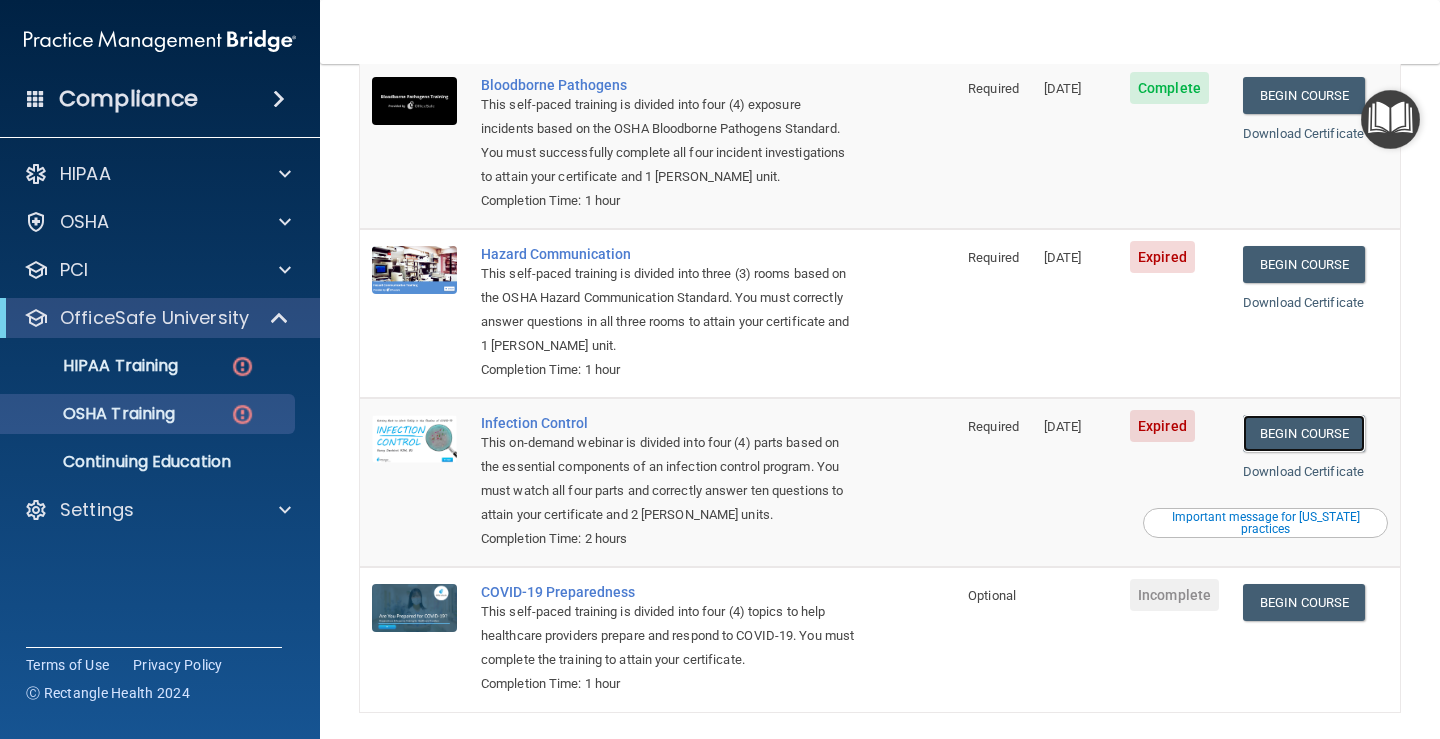 scroll, scrollTop: 200, scrollLeft: 0, axis: vertical 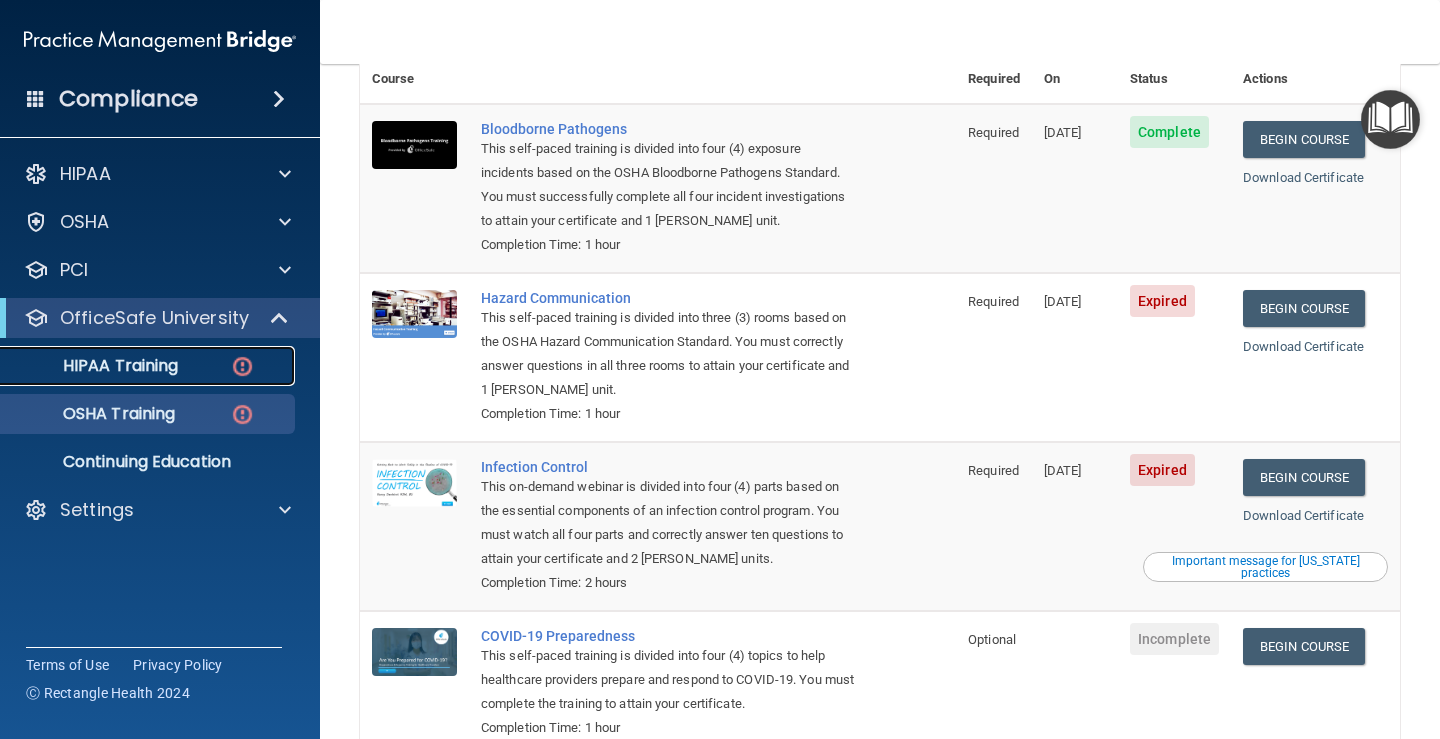 click on "HIPAA Training" at bounding box center [149, 366] 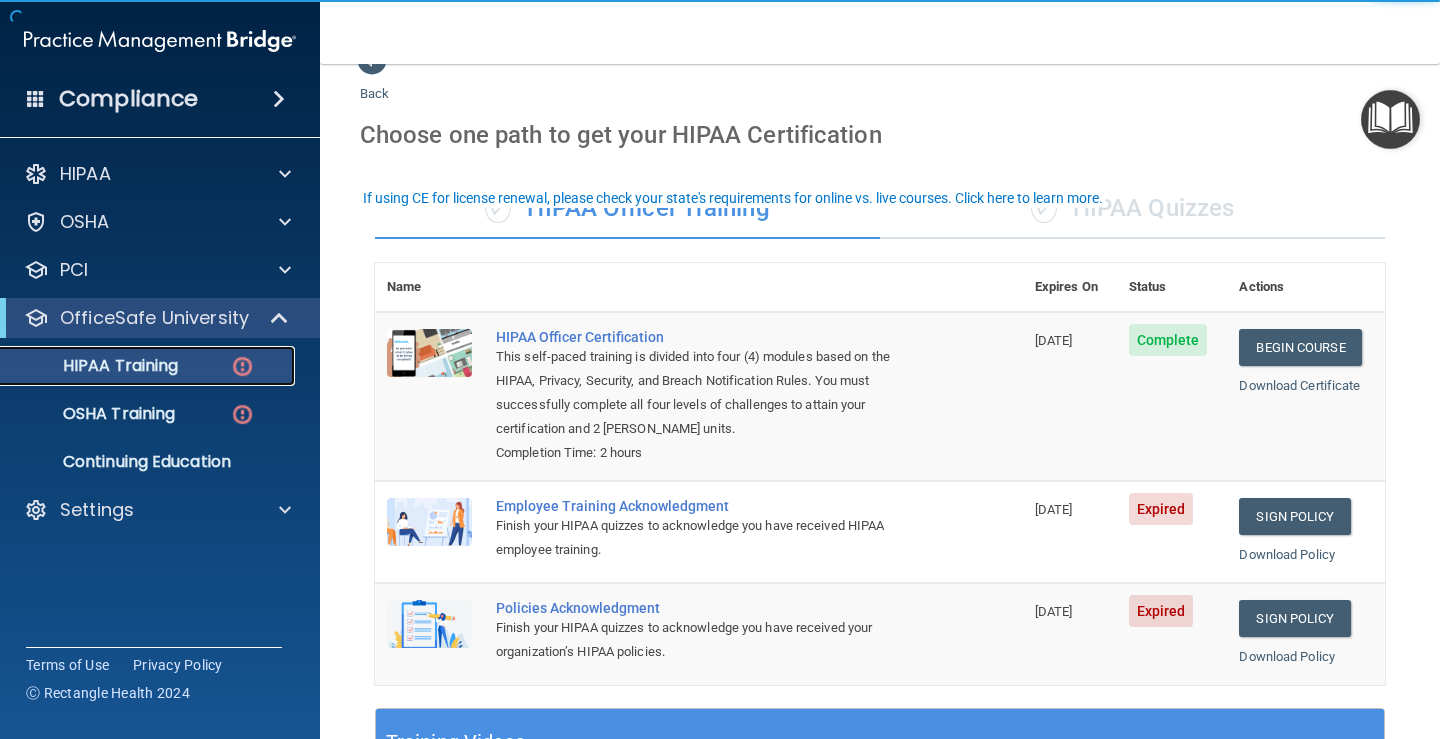 scroll, scrollTop: 100, scrollLeft: 0, axis: vertical 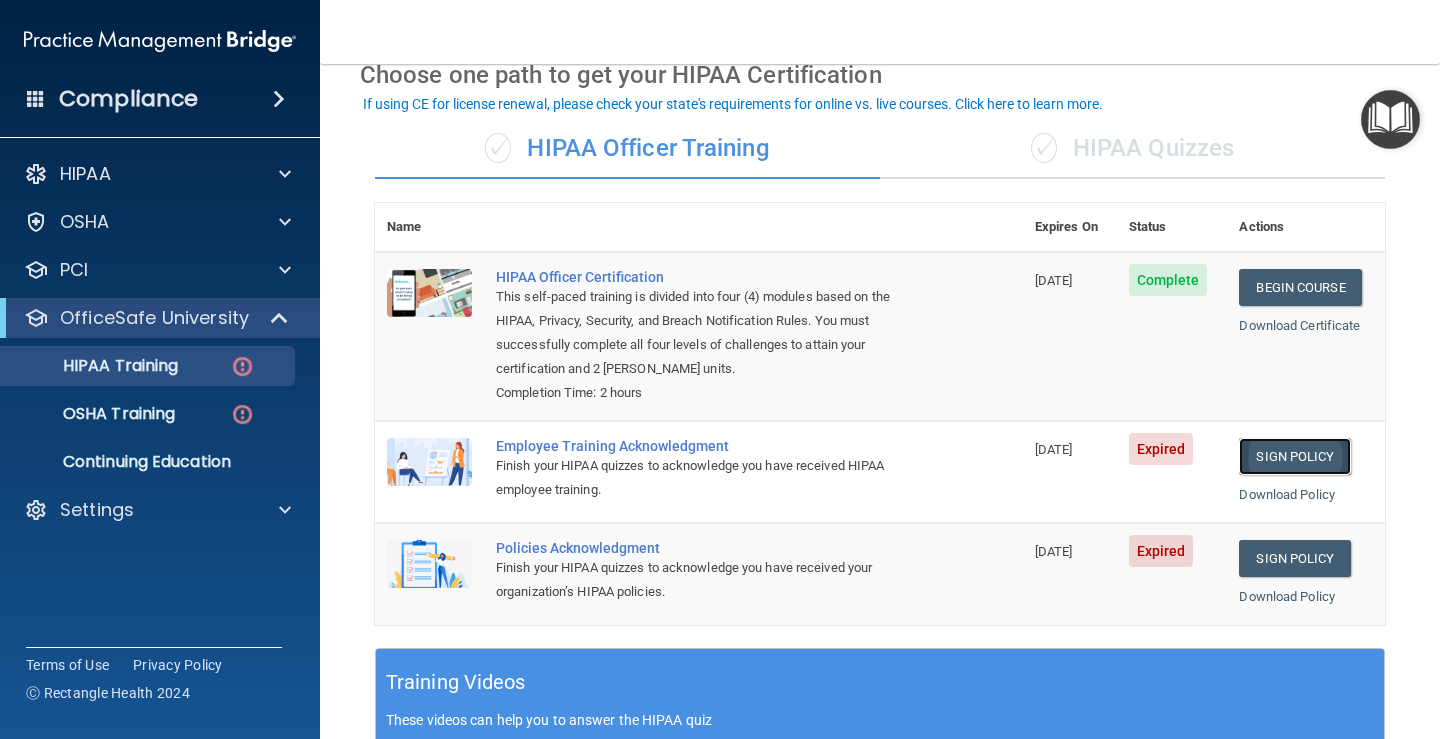 click on "Sign Policy" at bounding box center [1294, 456] 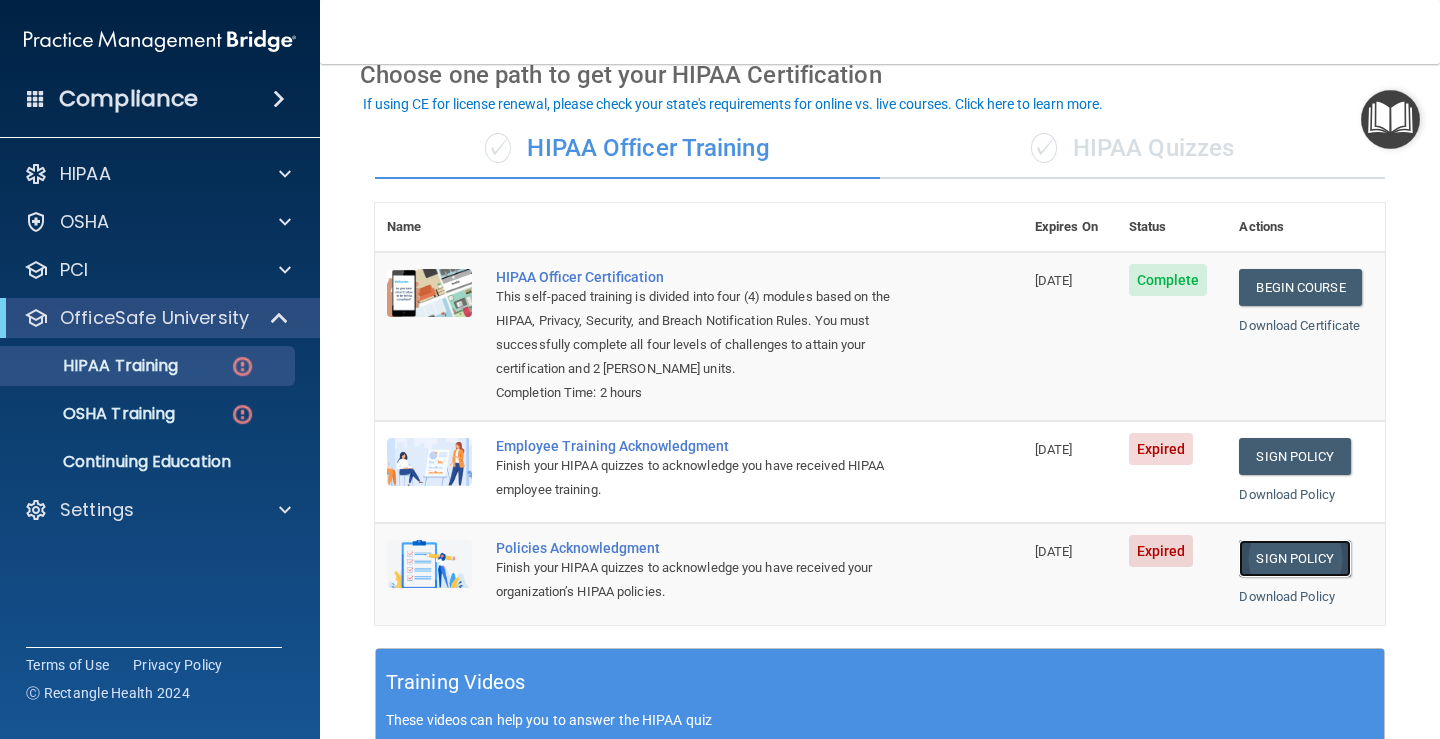 click on "Sign Policy" at bounding box center (1294, 558) 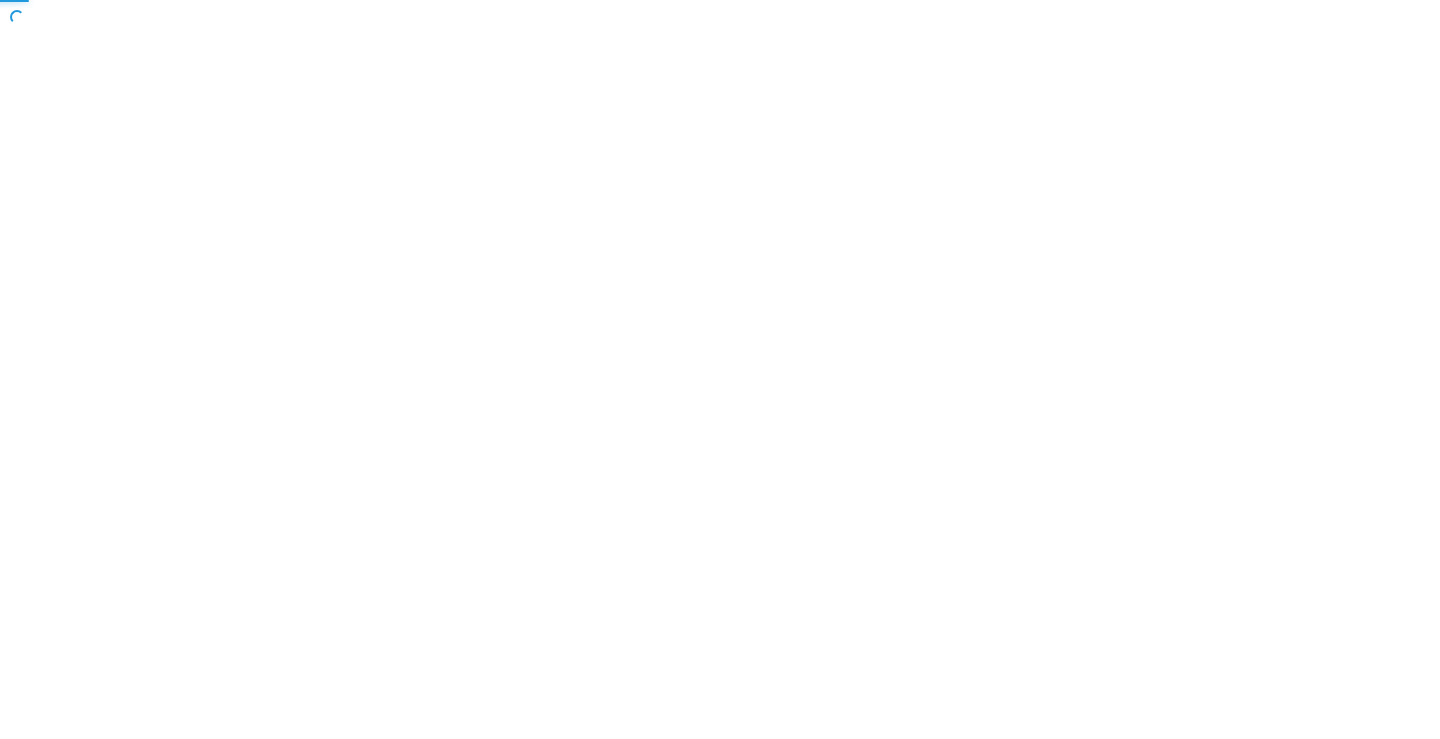 scroll, scrollTop: 0, scrollLeft: 0, axis: both 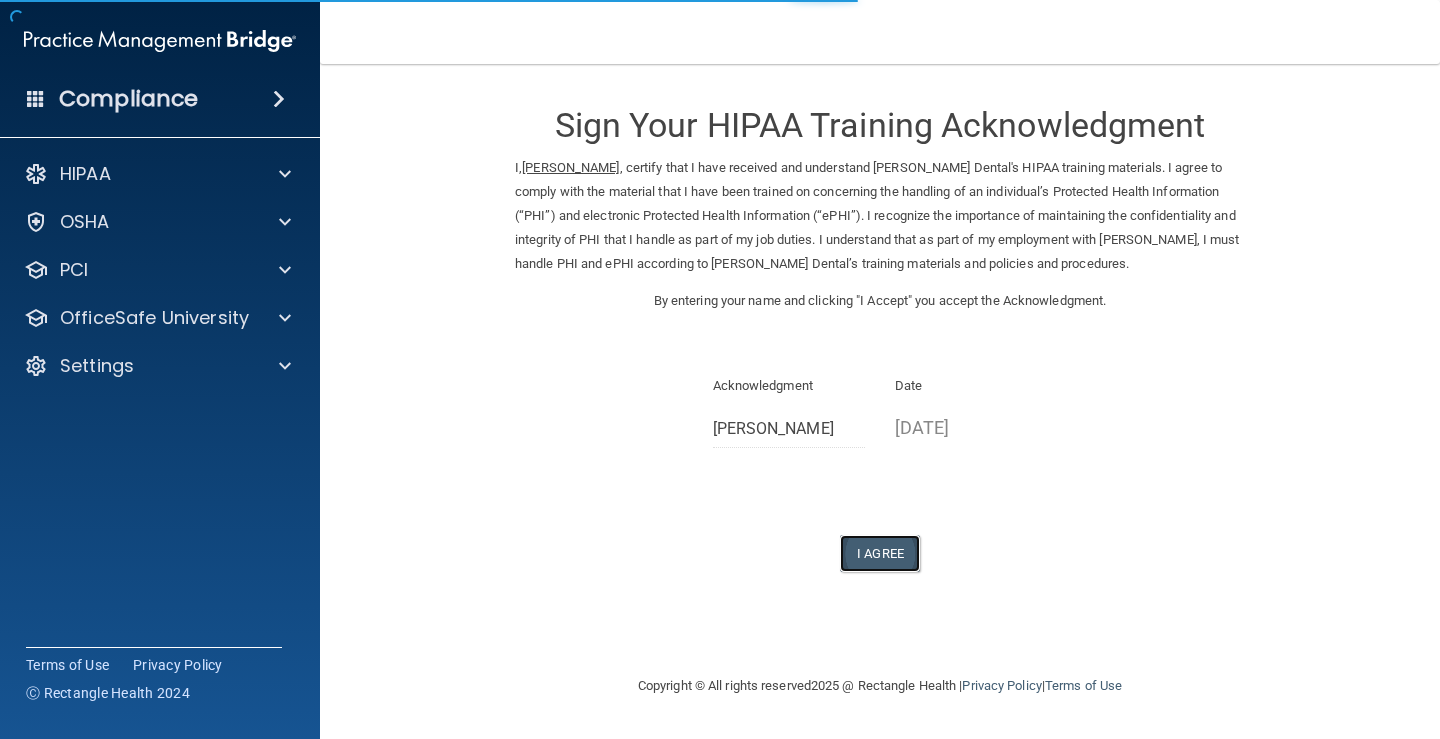 click on "I Agree" at bounding box center (880, 553) 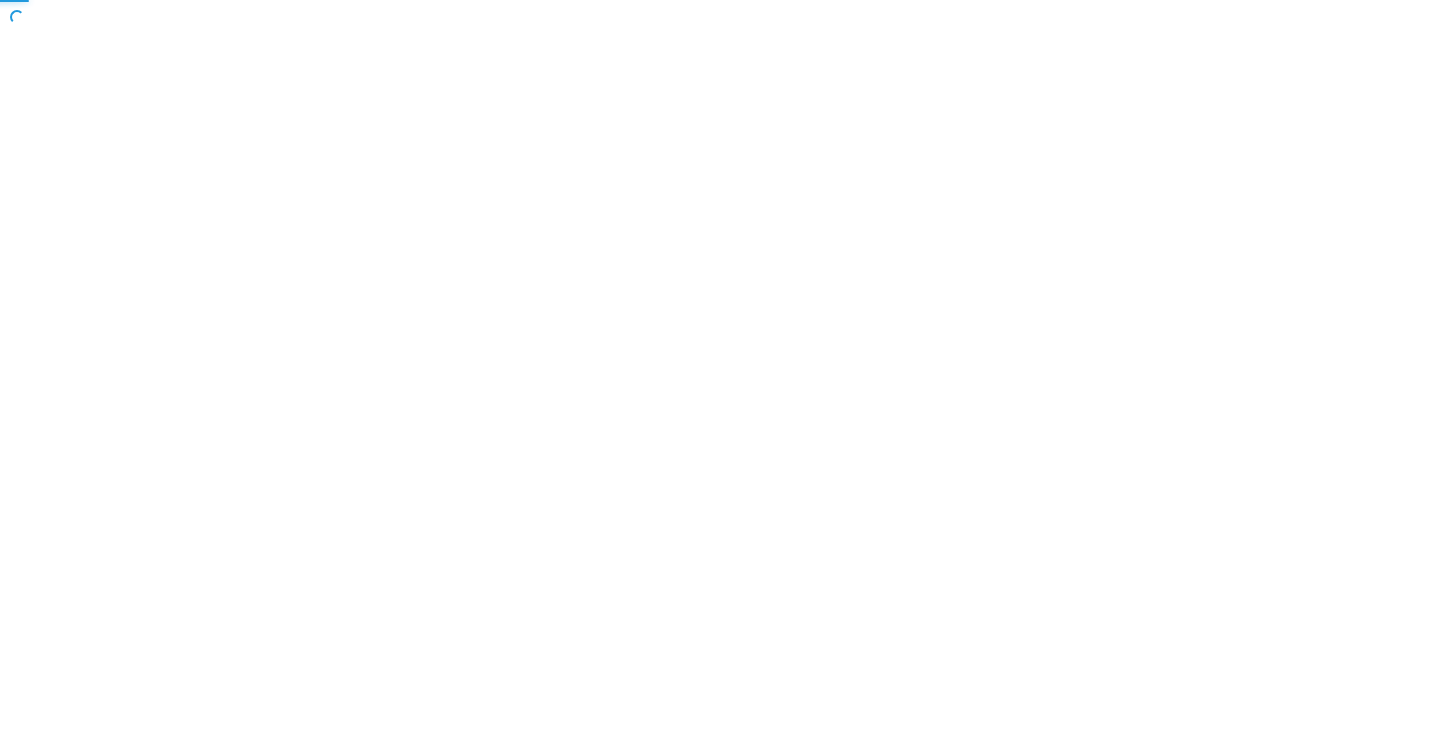 scroll, scrollTop: 0, scrollLeft: 0, axis: both 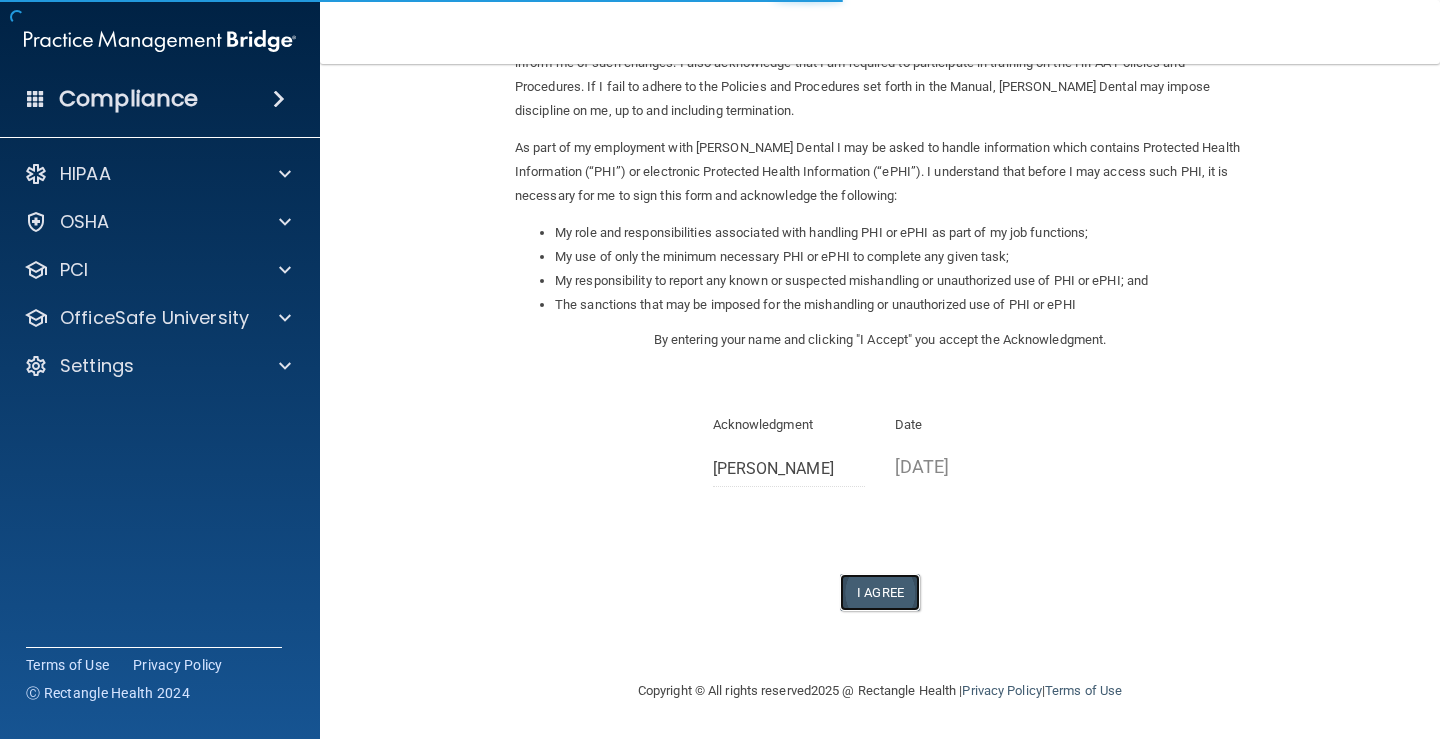 click on "I Agree" at bounding box center (880, 592) 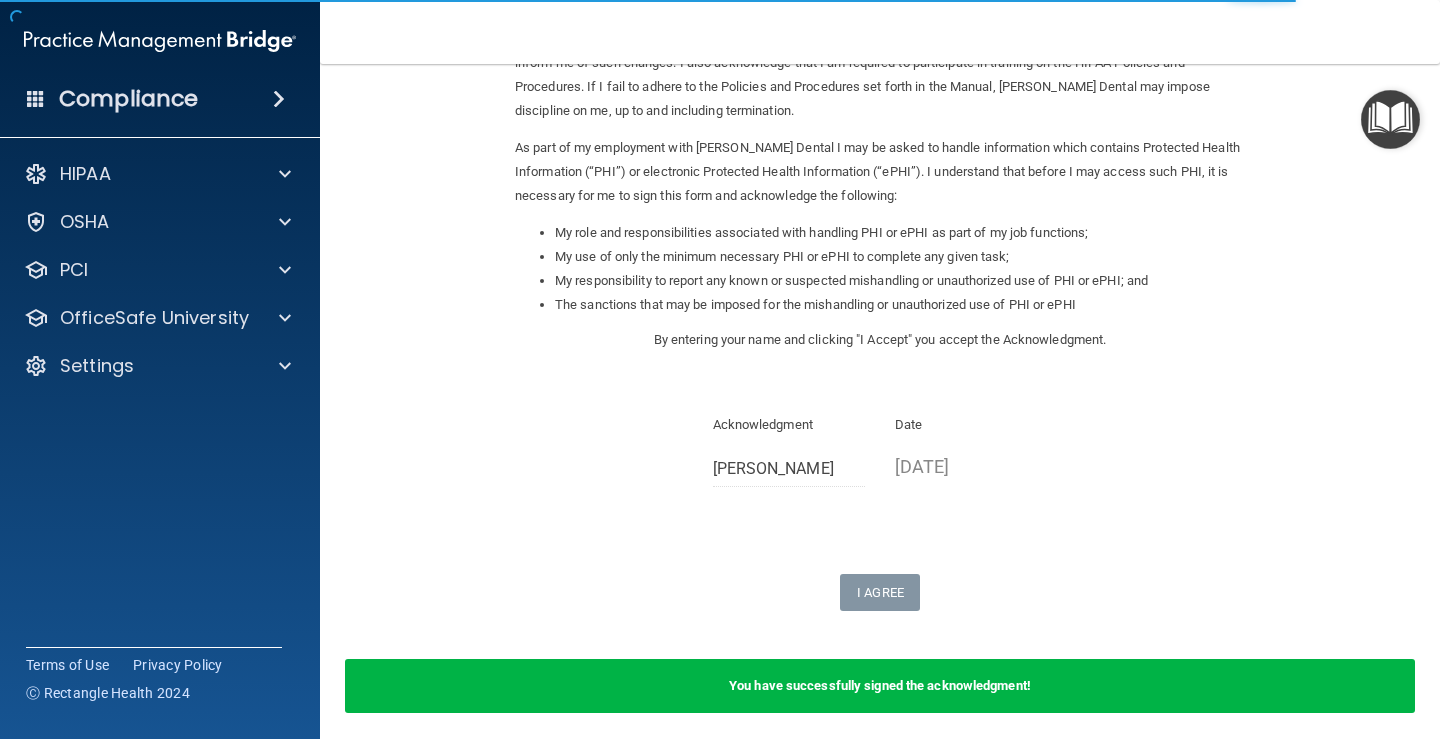 scroll, scrollTop: 0, scrollLeft: 0, axis: both 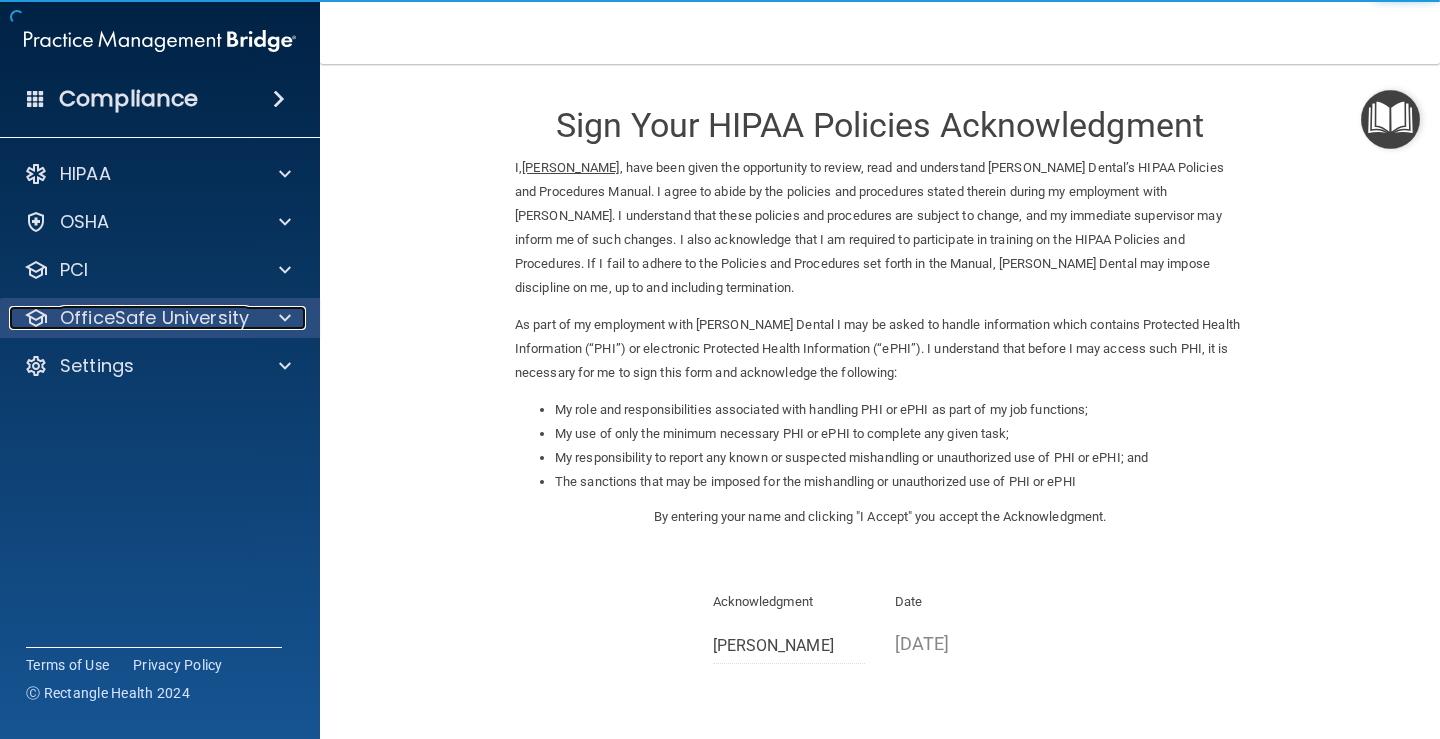 click on "OfficeSafe University" at bounding box center (154, 318) 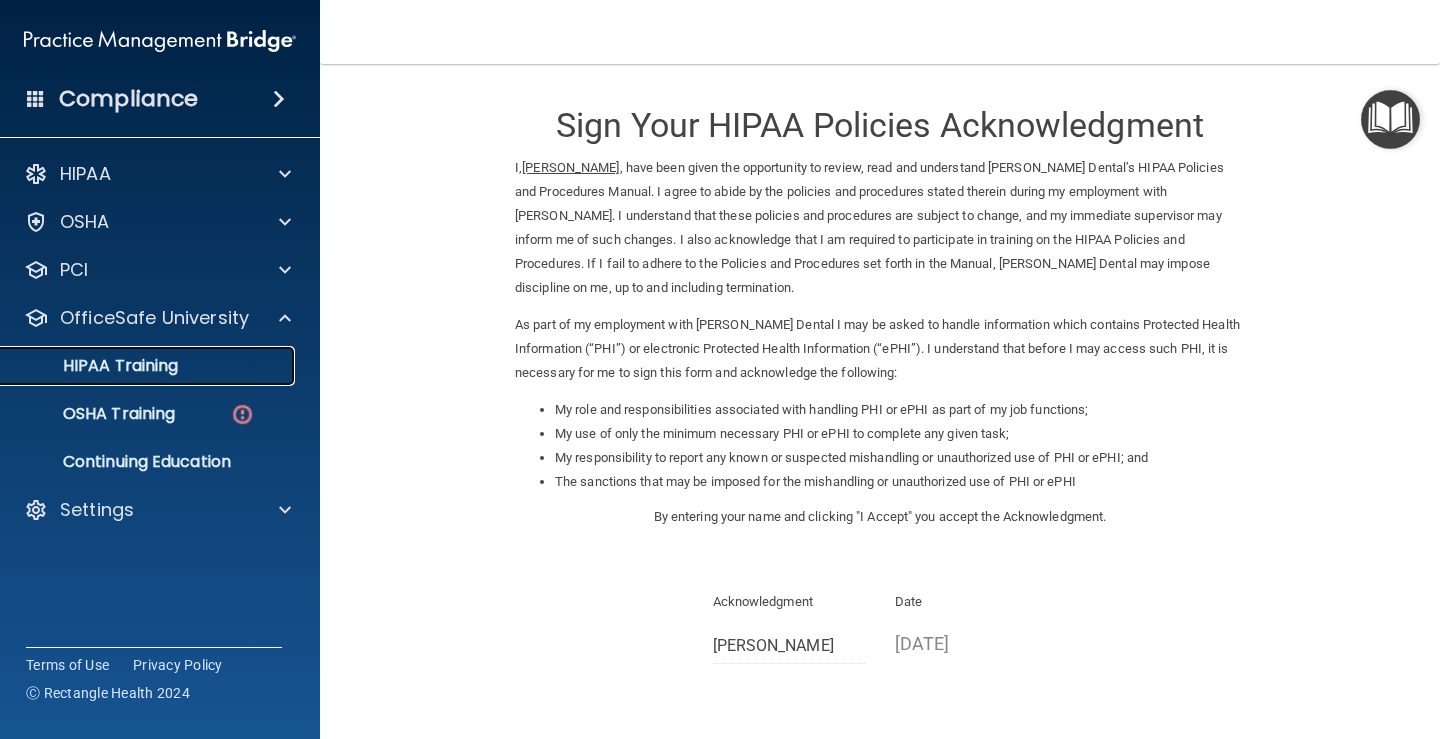 click on "HIPAA Training" at bounding box center (95, 366) 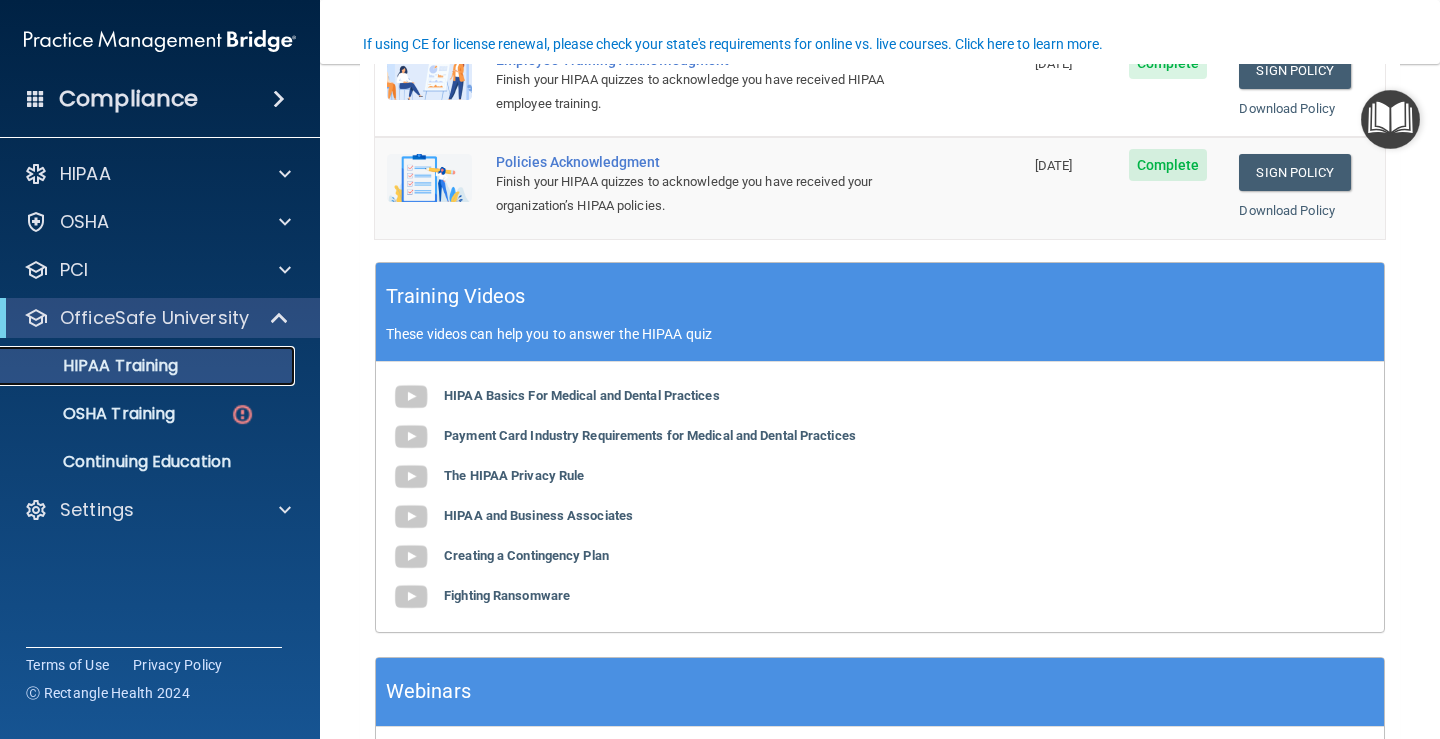 scroll, scrollTop: 500, scrollLeft: 0, axis: vertical 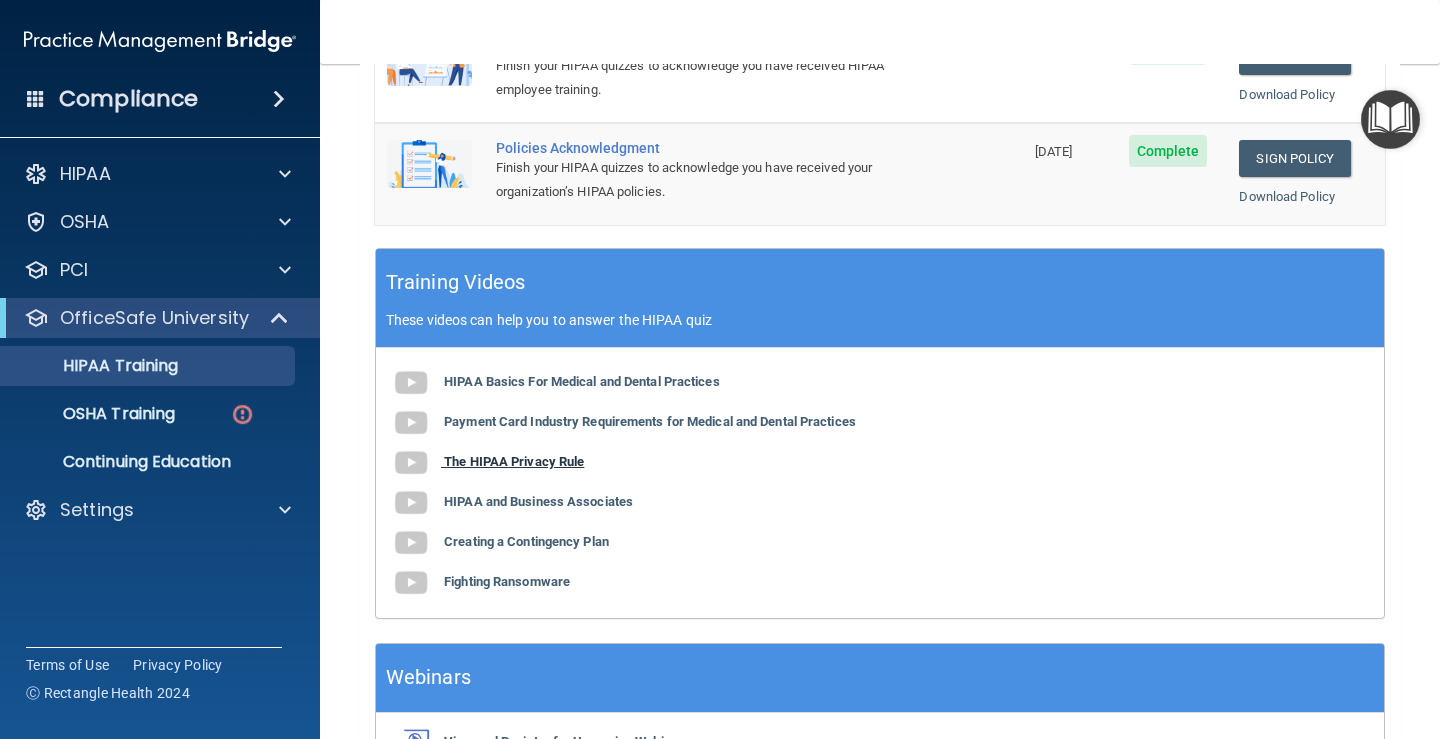click on "The HIPAA Privacy Rule" at bounding box center [514, 461] 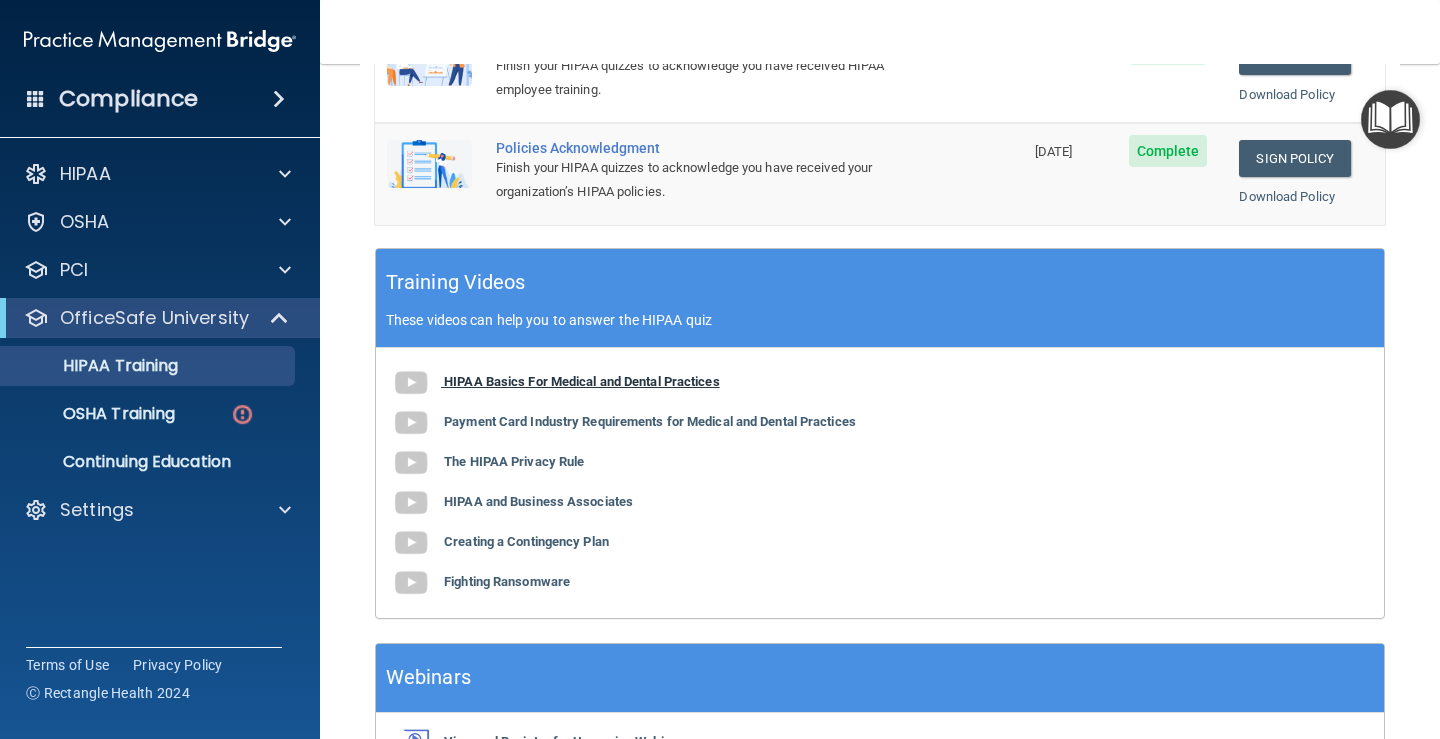 click on "HIPAA Basics For Medical and Dental Practices" at bounding box center (582, 381) 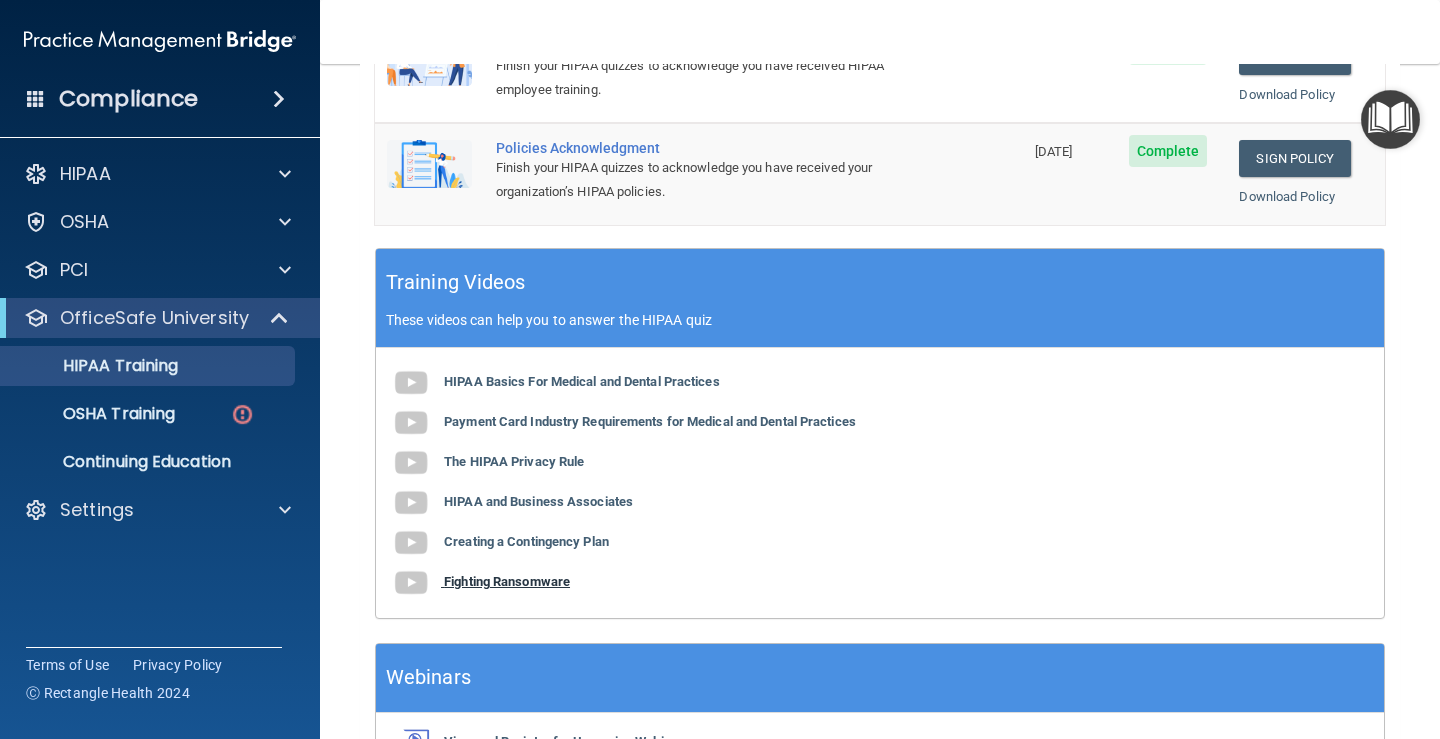click on "Fighting Ransomware" at bounding box center [507, 581] 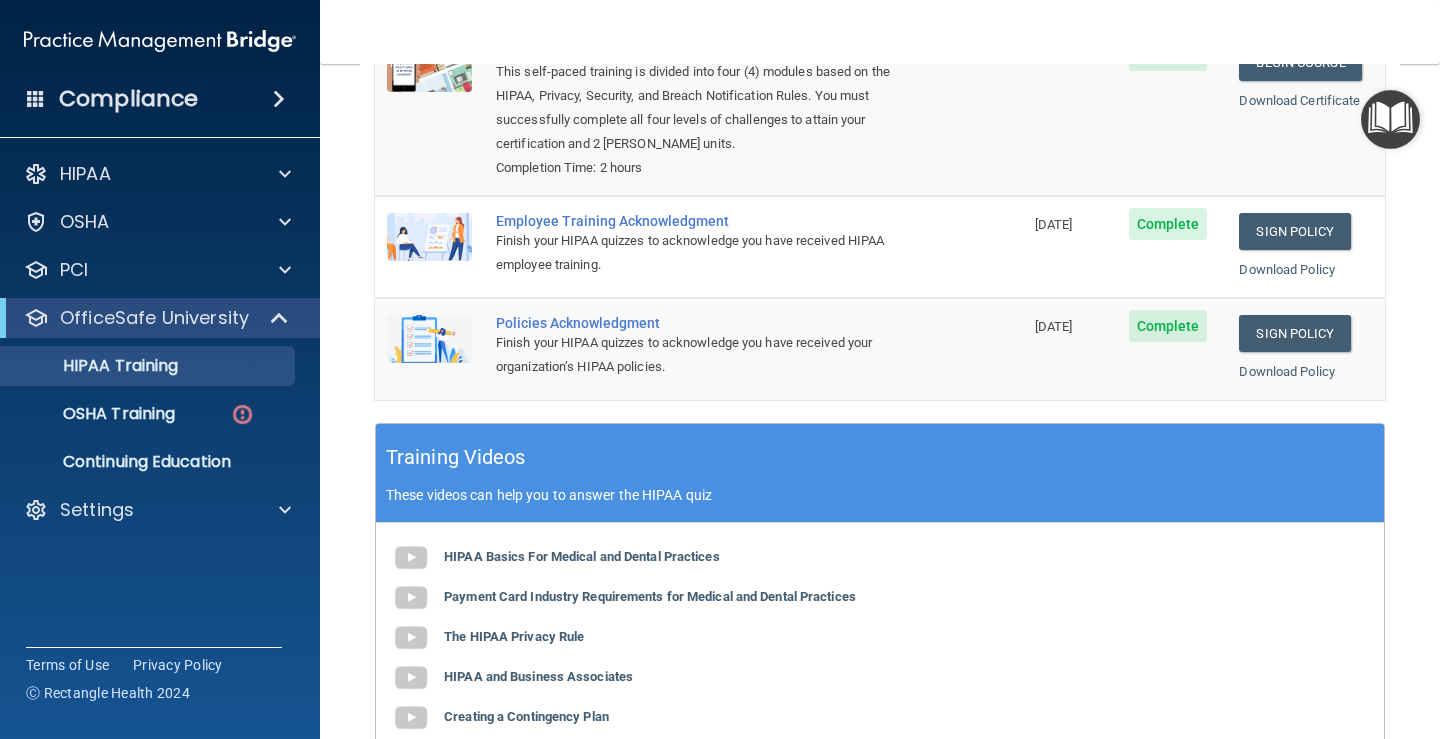 scroll, scrollTop: 300, scrollLeft: 0, axis: vertical 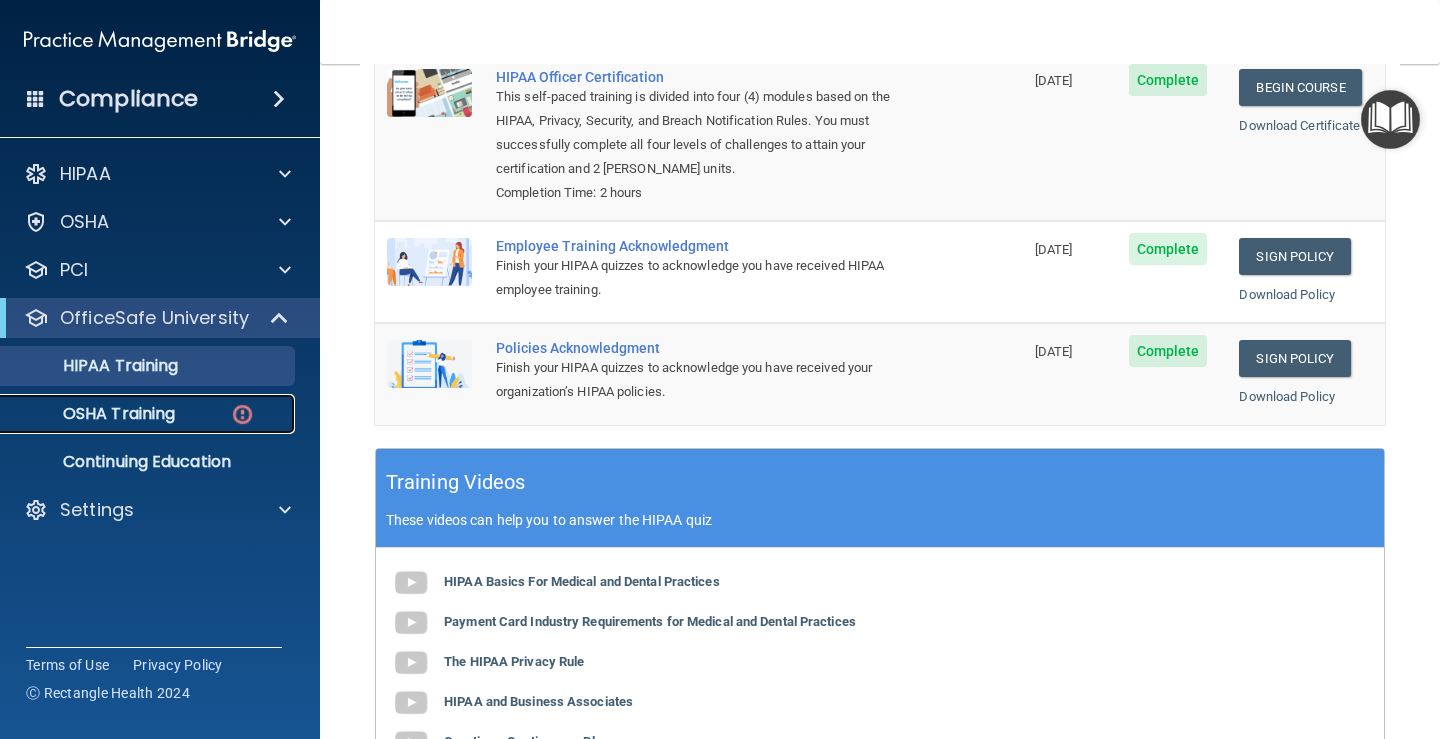 click on "OSHA Training" at bounding box center (94, 414) 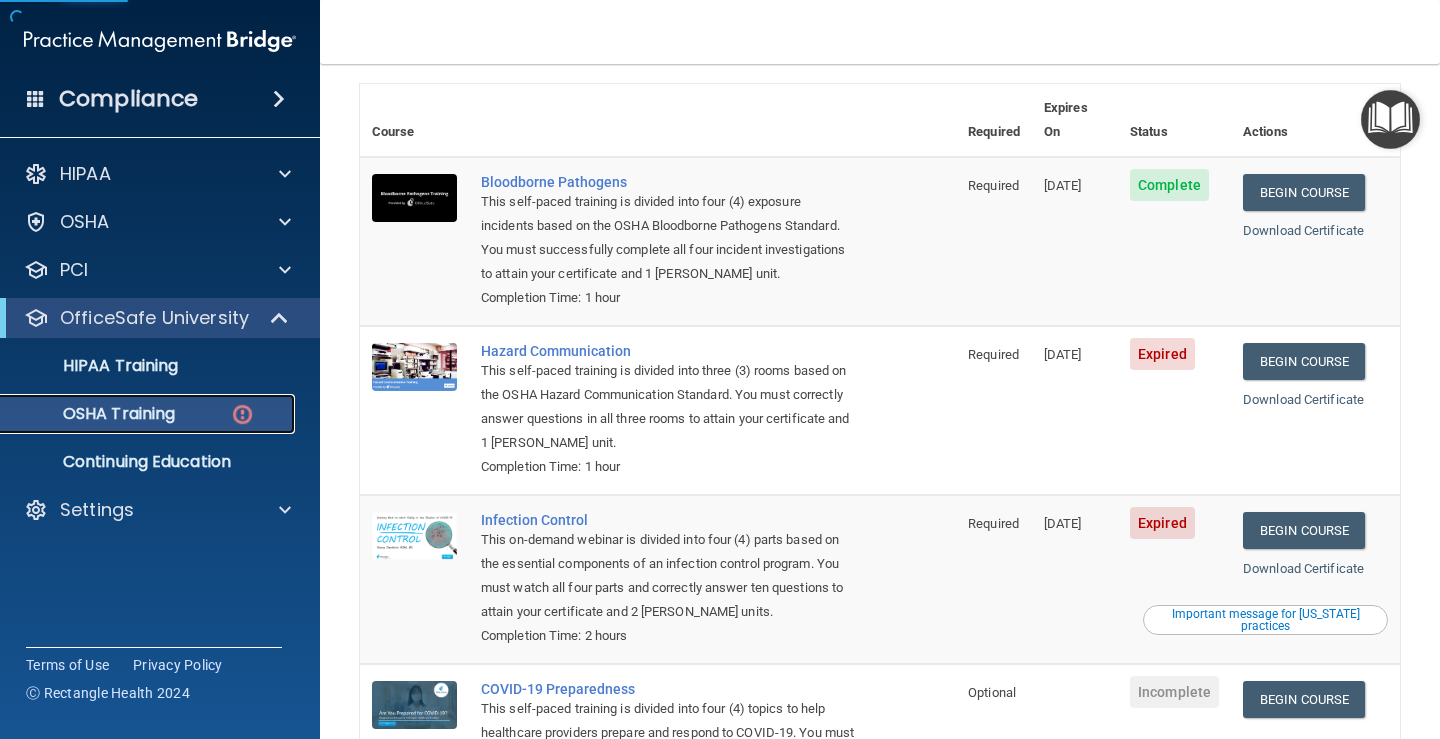 scroll, scrollTop: 100, scrollLeft: 0, axis: vertical 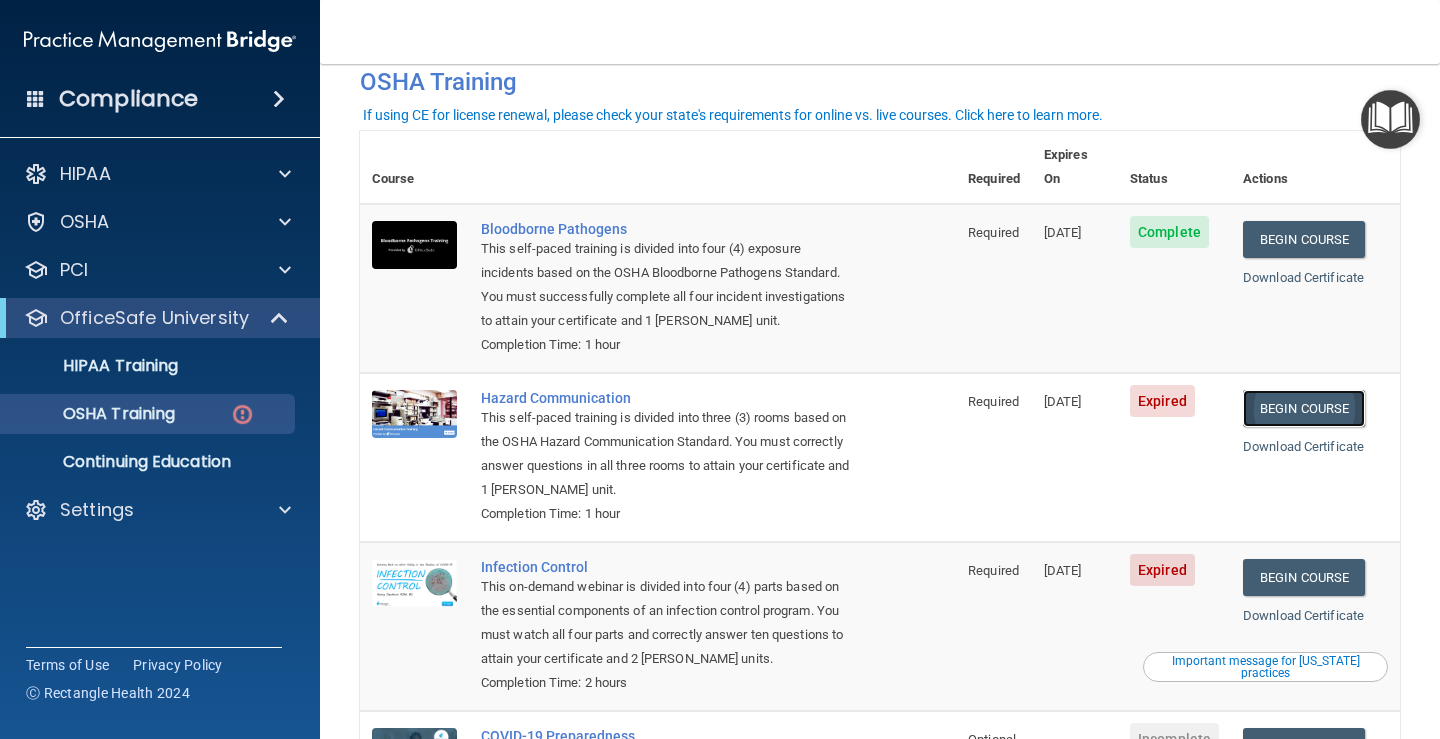 click on "Begin Course" at bounding box center (1304, 408) 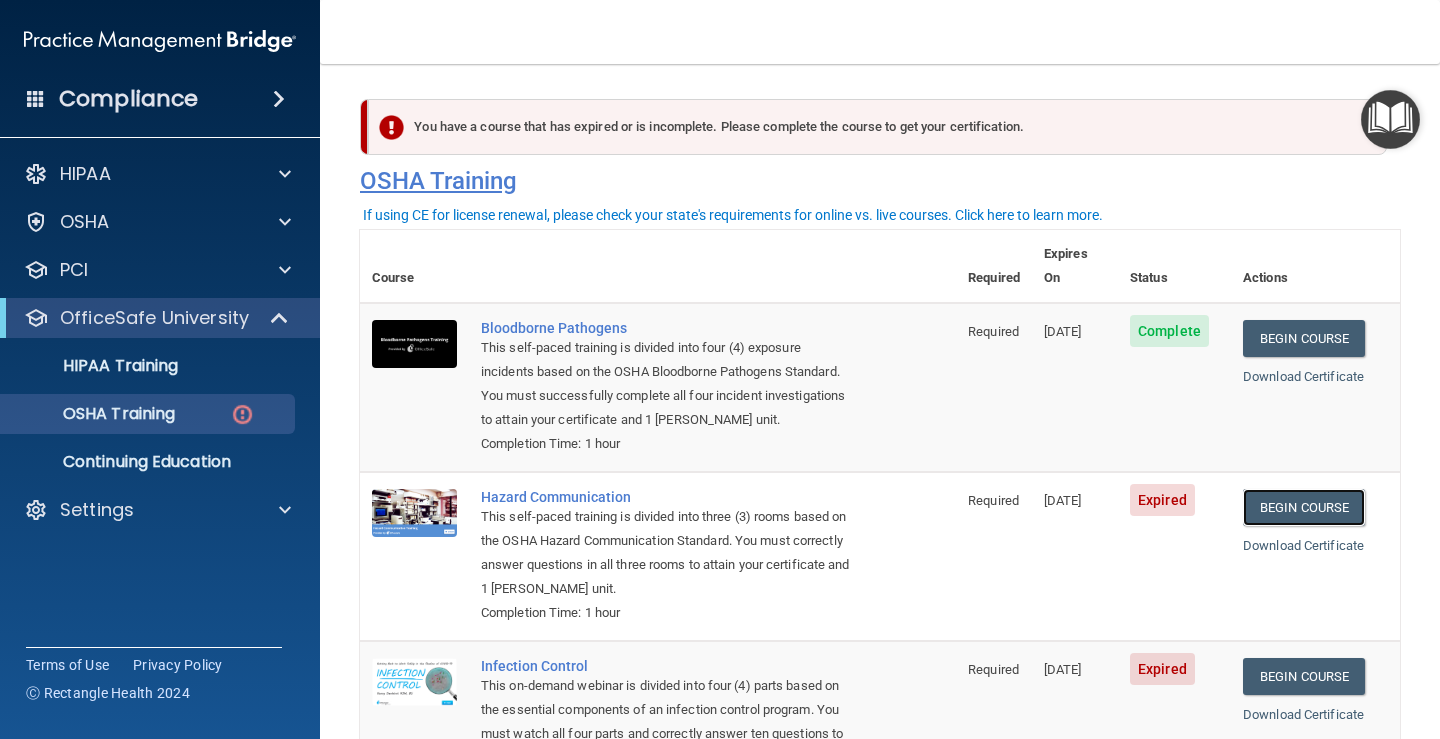 scroll, scrollTop: 0, scrollLeft: 0, axis: both 